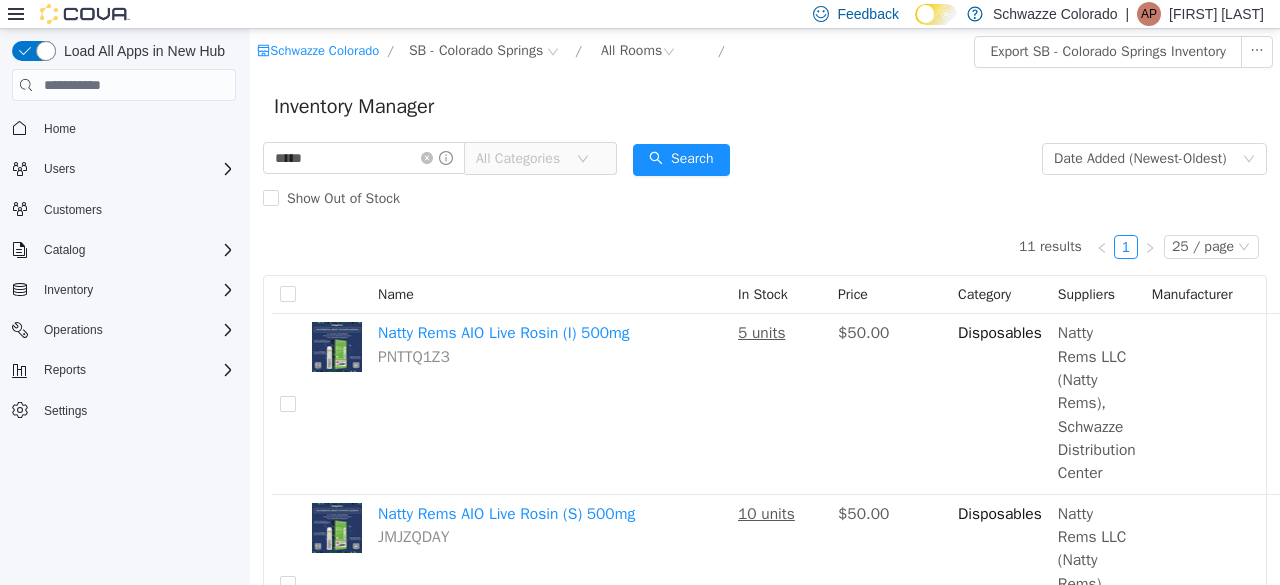 scroll, scrollTop: 0, scrollLeft: 0, axis: both 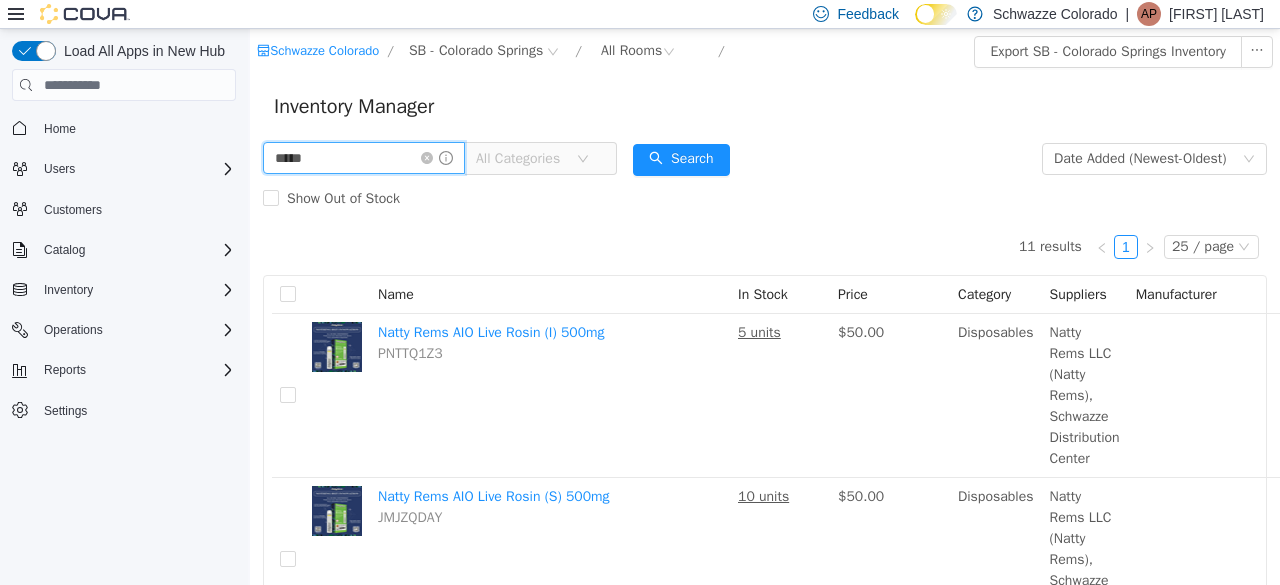 click on "*****" at bounding box center [364, 158] 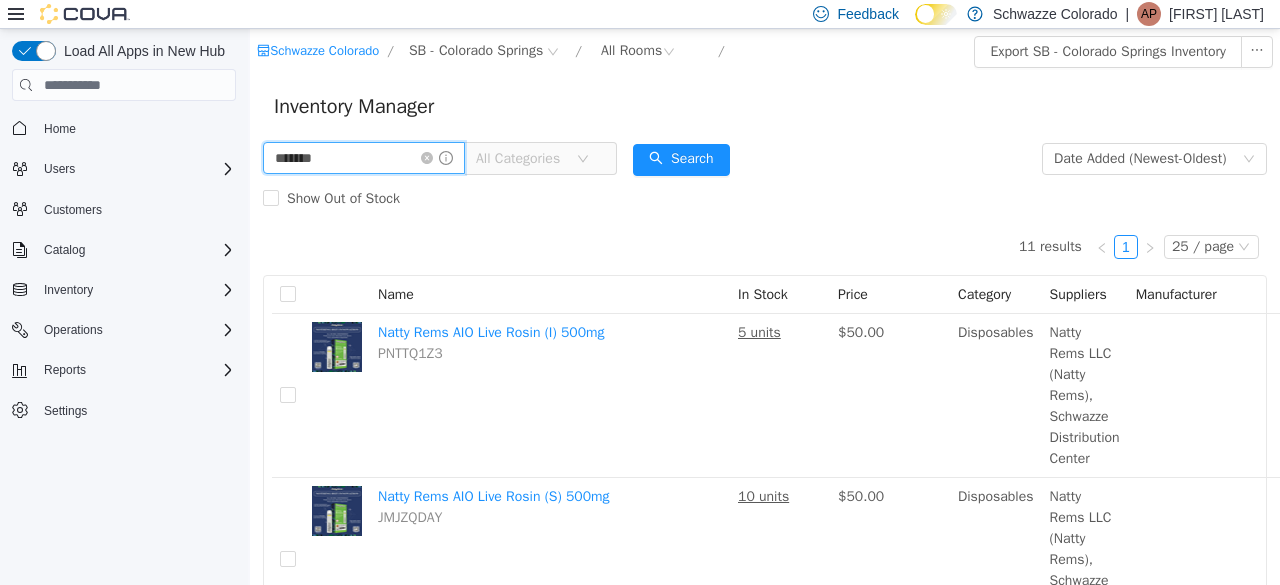 type on "******" 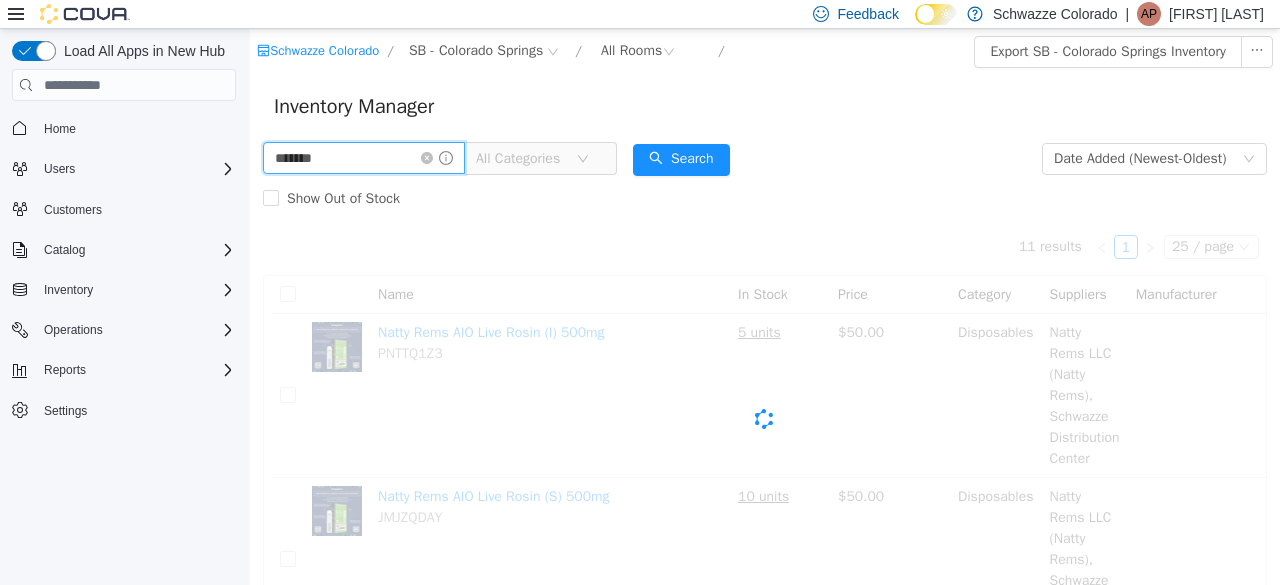 scroll, scrollTop: 0, scrollLeft: 0, axis: both 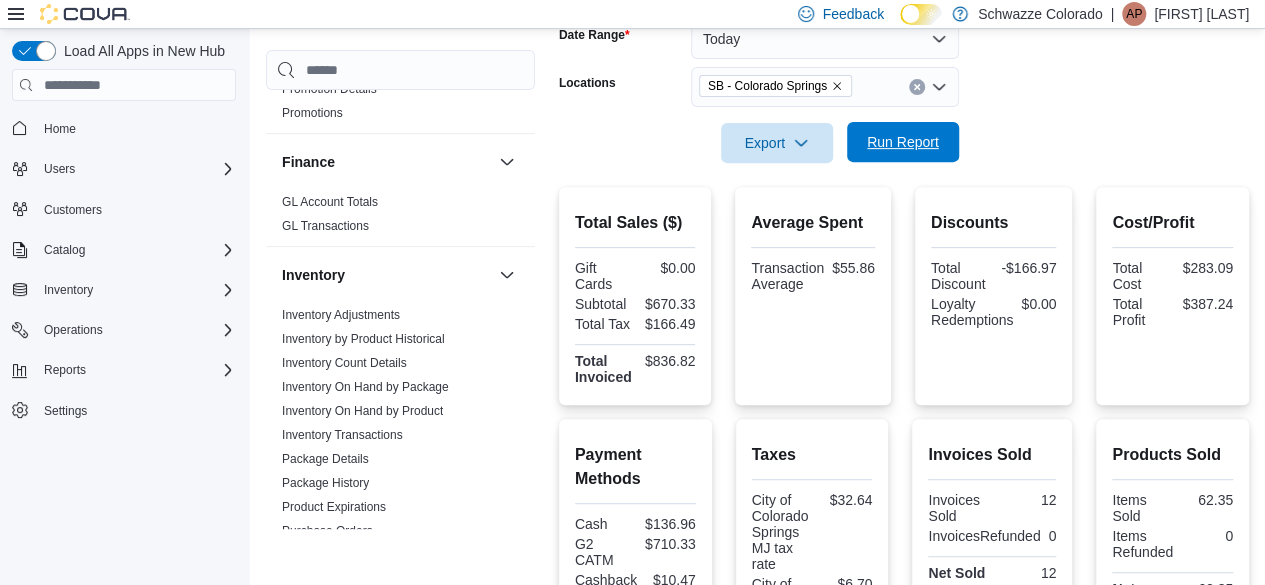 click on "Run Report" at bounding box center [903, 142] 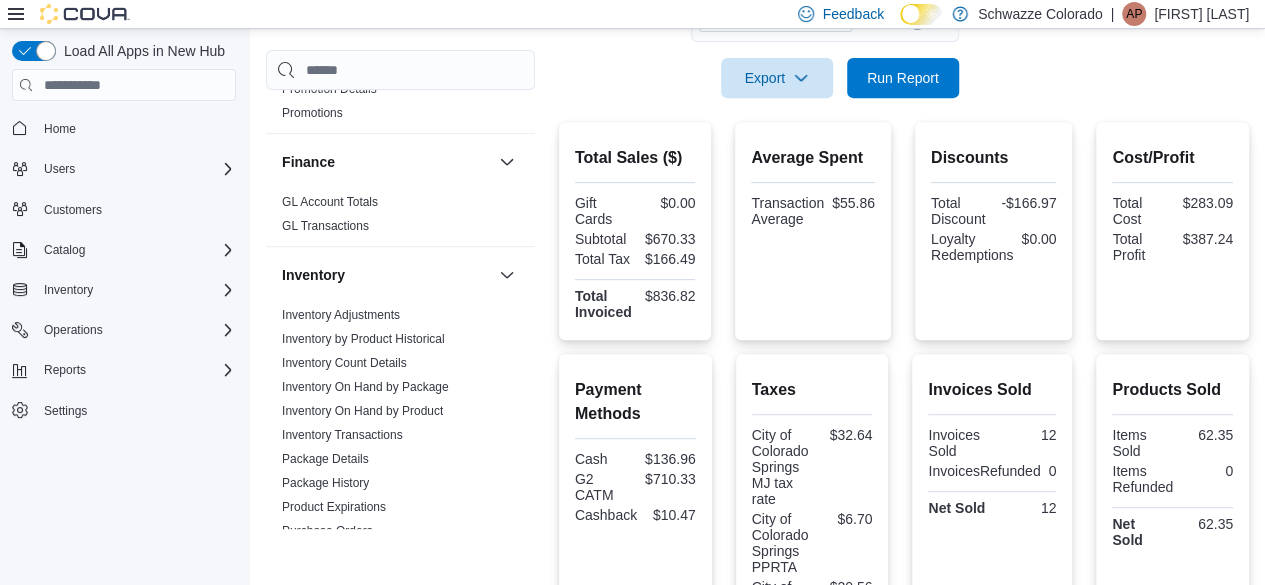 scroll, scrollTop: 390, scrollLeft: 0, axis: vertical 